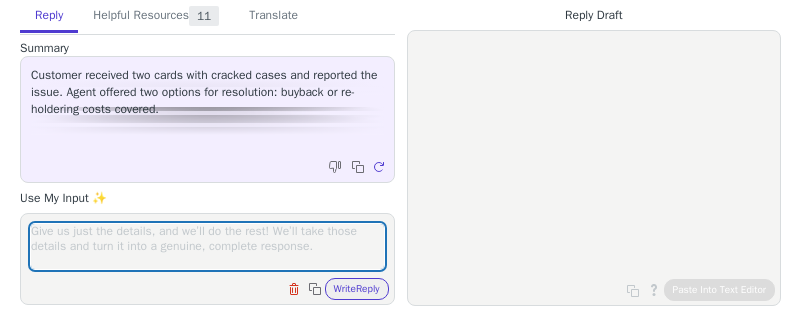 scroll, scrollTop: 0, scrollLeft: 0, axis: both 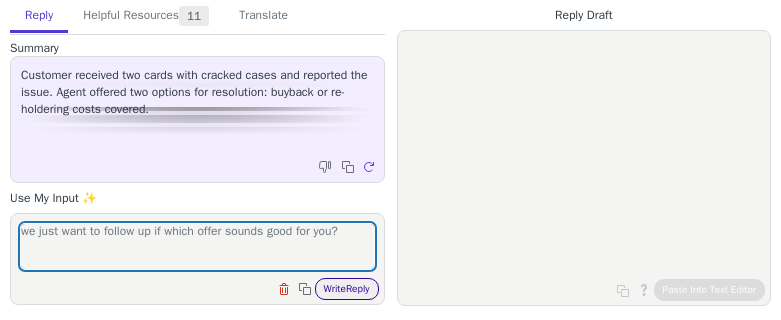 type on "we just want to follow up if which offer sounds good for you?" 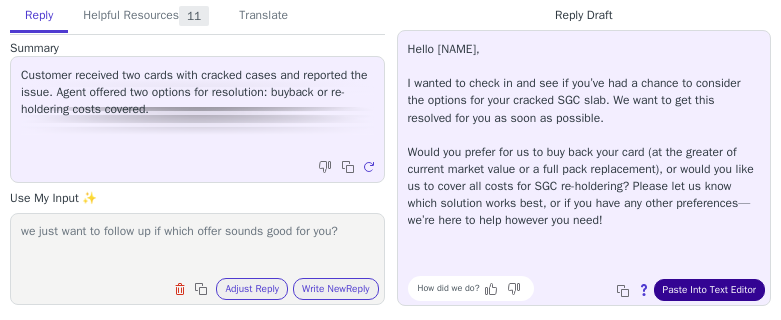 click on "Paste Into Text Editor" at bounding box center (709, 290) 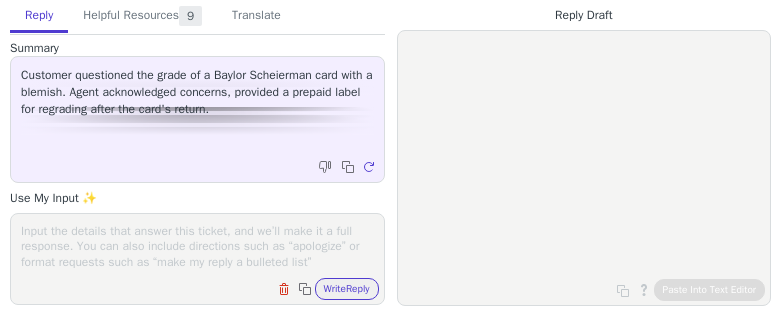 scroll, scrollTop: 0, scrollLeft: 0, axis: both 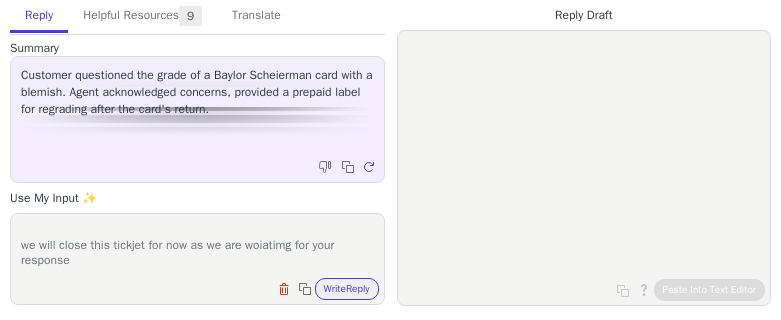 drag, startPoint x: 20, startPoint y: 238, endPoint x: 98, endPoint y: 255, distance: 79.83107 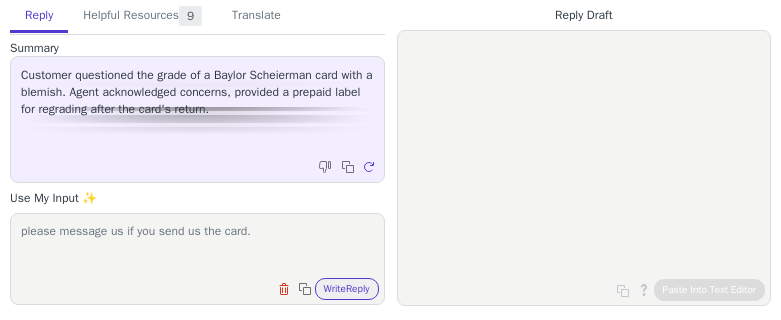 scroll, scrollTop: 1, scrollLeft: 0, axis: vertical 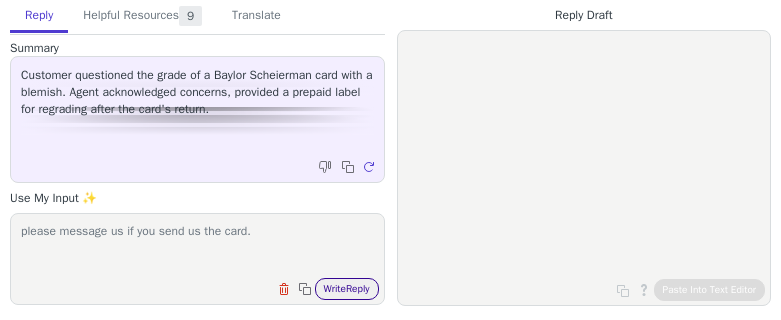 type on "please message us if you send us the card." 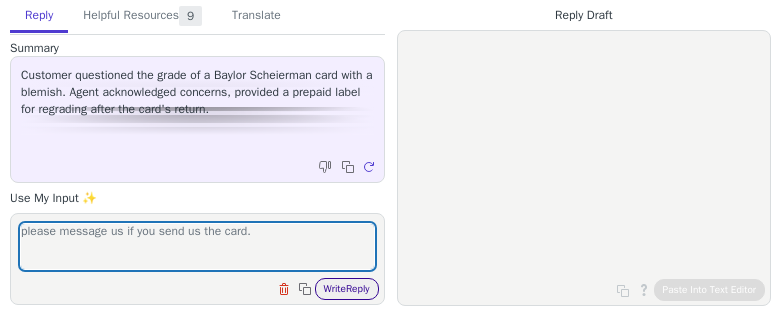click on "Write  Reply" at bounding box center (347, 289) 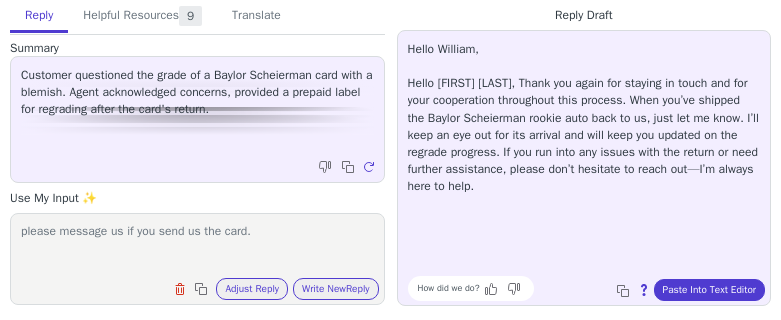 click on "Hello [FIRST] [LAST], Thank you again for staying in touch and for your cooperation throughout this process. When you’ve shipped the Baylor Scheierman rookie auto back to us, just let me know. I’ll keep an eye out for its arrival and will keep you updated on the regrade progress. If you run into any issues with the return or need further assistance, please don’t hesitate to reach out—I’m always here to help. How did we do?   Copy to clipboard About this reply Paste Into Text Editor" at bounding box center [584, 168] 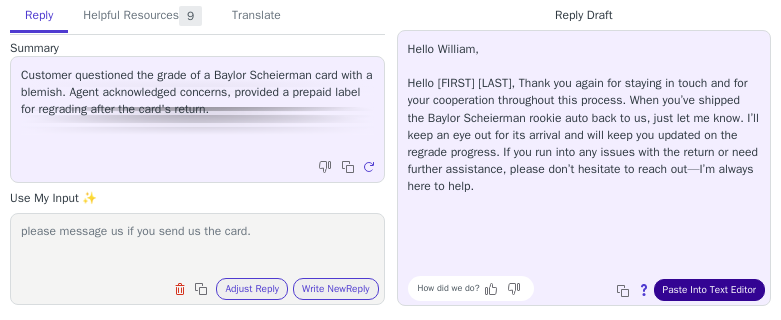 click on "Paste Into Text Editor" at bounding box center [709, 290] 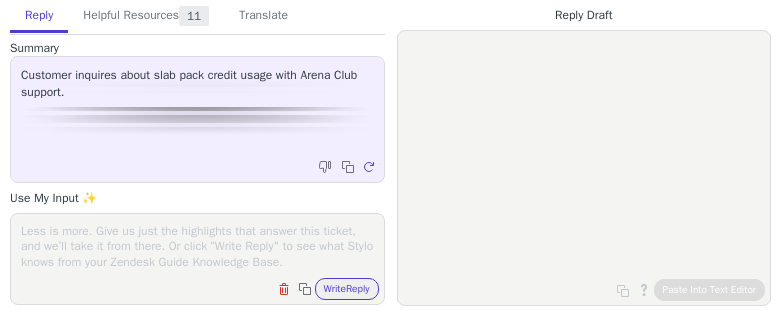 scroll, scrollTop: 0, scrollLeft: 0, axis: both 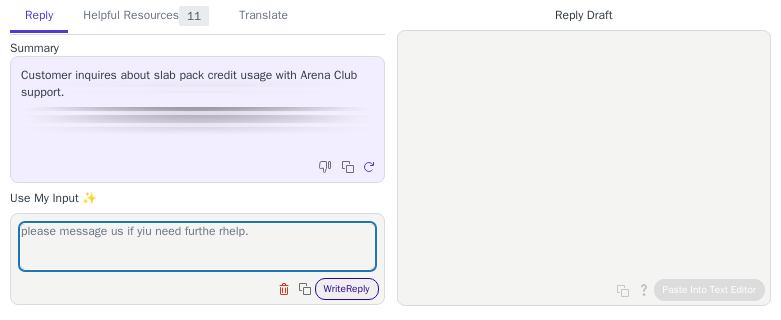 click on "Write  Reply" at bounding box center (347, 289) 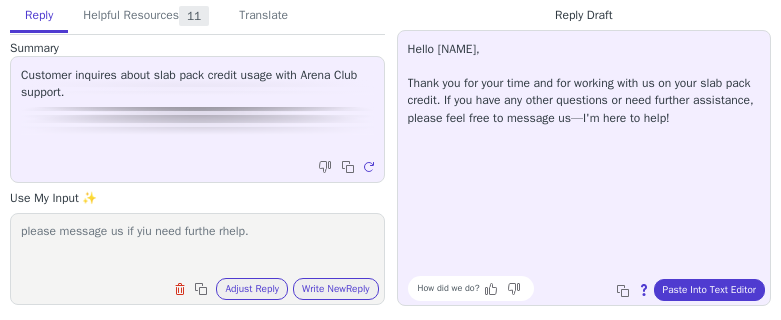 click on "please message us if yiu need furthe rhelp." at bounding box center (197, 246) 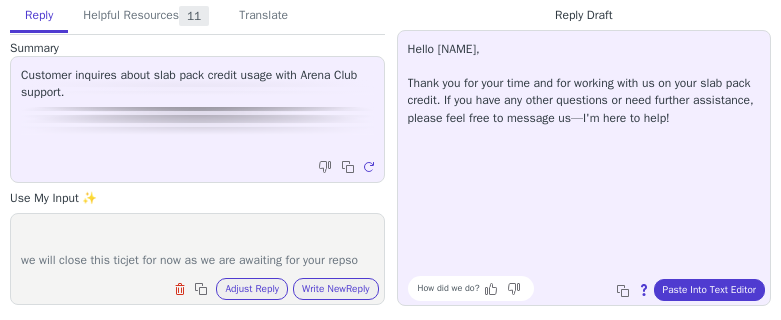 scroll, scrollTop: 32, scrollLeft: 0, axis: vertical 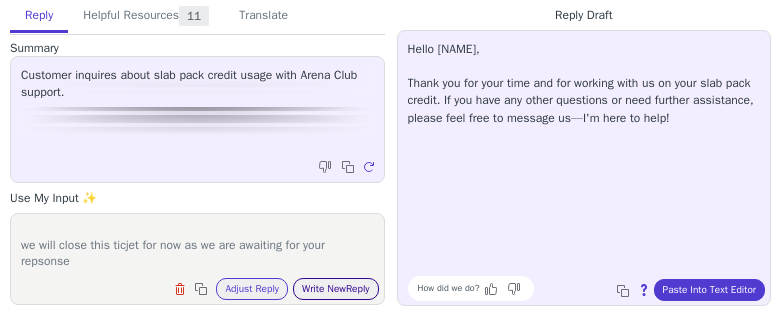 type on "please message us if yiu need furthe rhelp.
we will close this ticjet for now as we are awaiting for your repsonse" 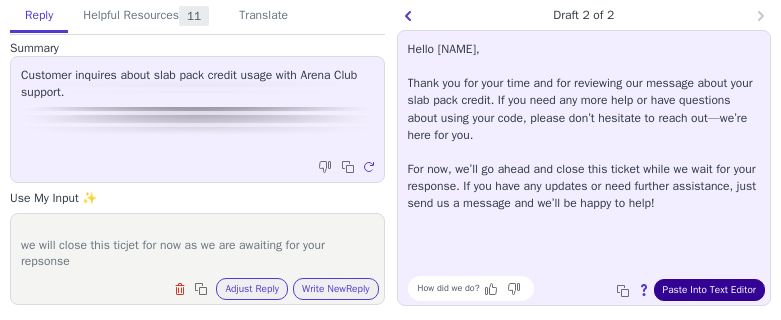 click on "Paste Into Text Editor" at bounding box center (709, 290) 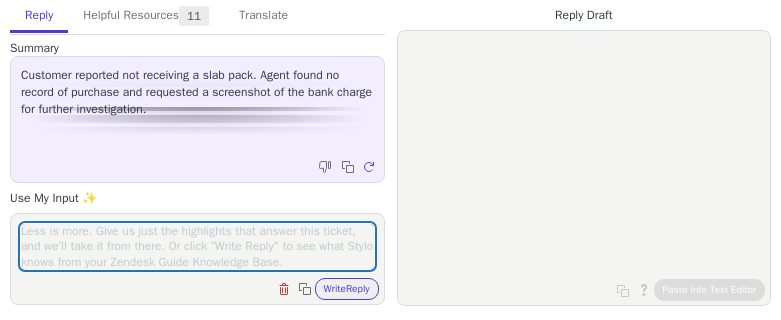 scroll, scrollTop: 0, scrollLeft: 0, axis: both 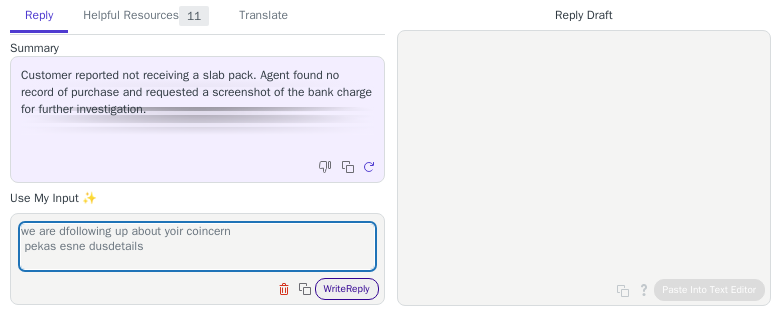 type on "we are dfollowing up about yoir coincern
pekas esne dusdetails" 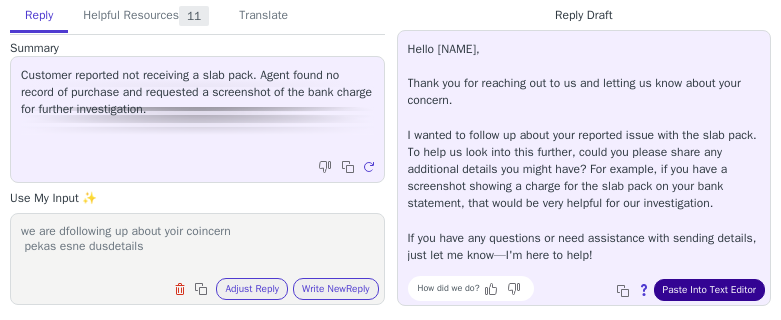 click on "Paste Into Text Editor" at bounding box center [709, 290] 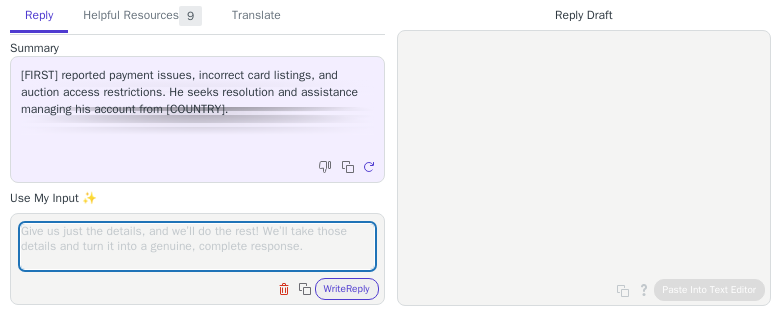 scroll, scrollTop: 0, scrollLeft: 0, axis: both 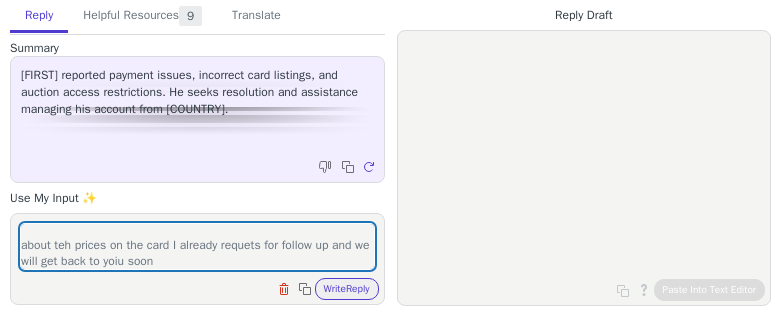 type on "did you try to make abid? because a sper checking you have a succsessfull bid on a card oin yoiur WWATCHLIST.
about teh prices on the card I already requets for follow up and we will get back to yoiu soon" 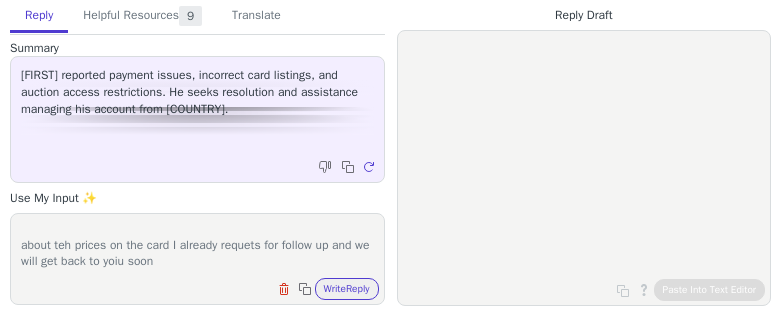 click on "did you try to make abid? because a sper checking you have a succsessfull bid on a card oin yoiur WWATCHLIST.
about teh prices on the card I already requets for follow up and we will get back to yoiu soon  Clear field Copy to clipboard Write  Reply" at bounding box center [197, 259] 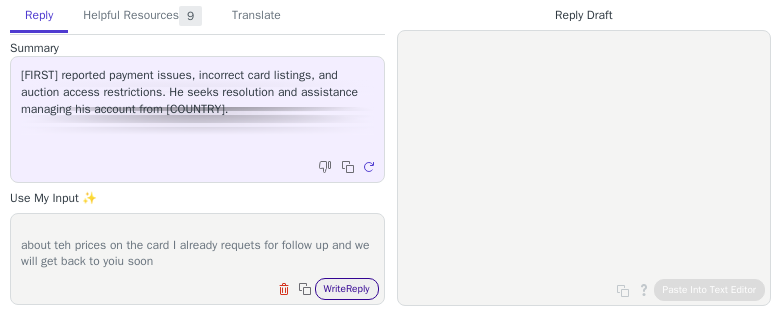 click on "Write  Reply" at bounding box center (347, 289) 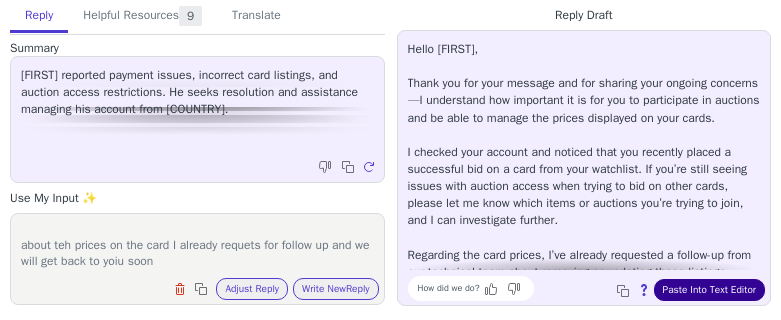 click on "Paste Into Text Editor" at bounding box center [709, 290] 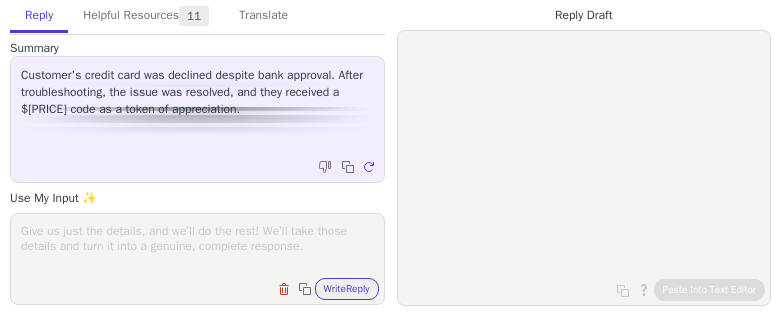 scroll, scrollTop: 0, scrollLeft: 0, axis: both 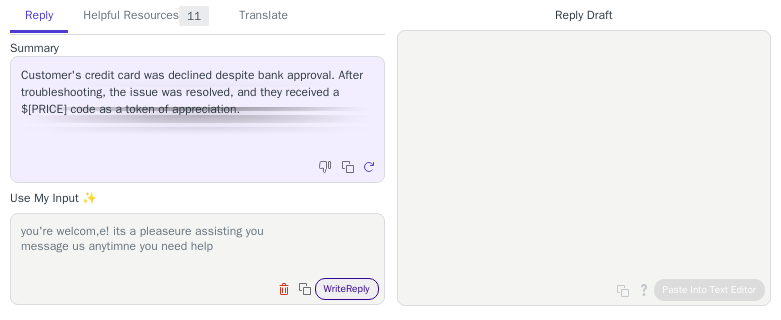 type on "you're welcom,e! its a pleaseure assisting you
message us anytimne you need help" 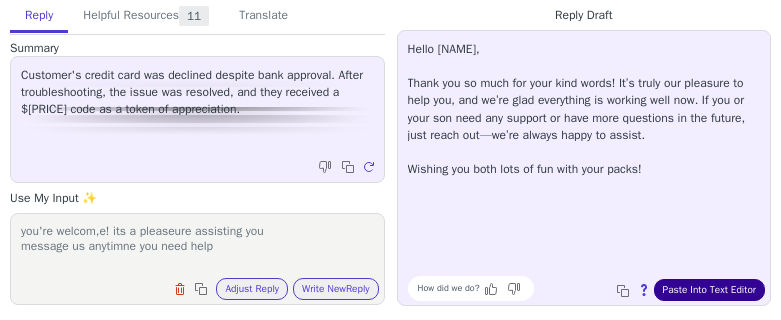 click on "Paste Into Text Editor" at bounding box center (709, 290) 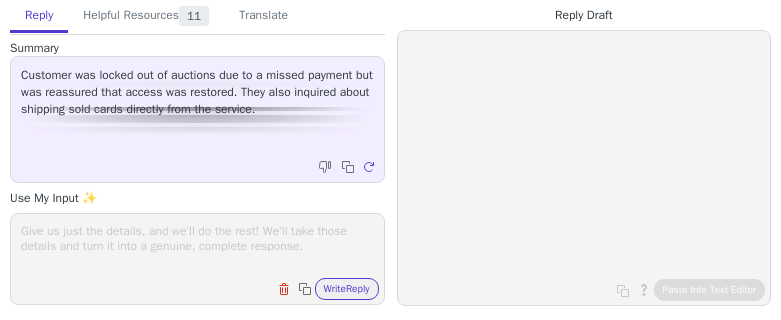 scroll, scrollTop: 0, scrollLeft: 0, axis: both 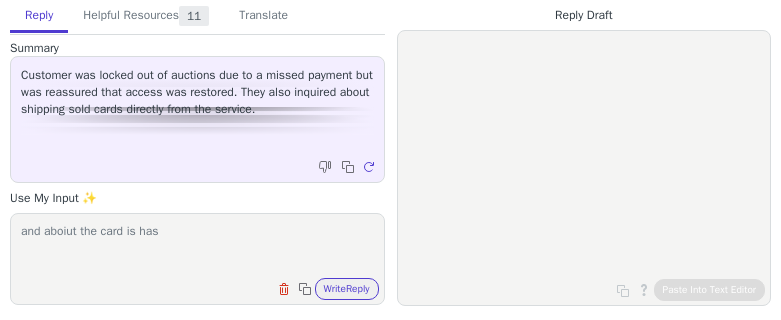 click on "Use My Input ✨" at bounding box center (197, 198) 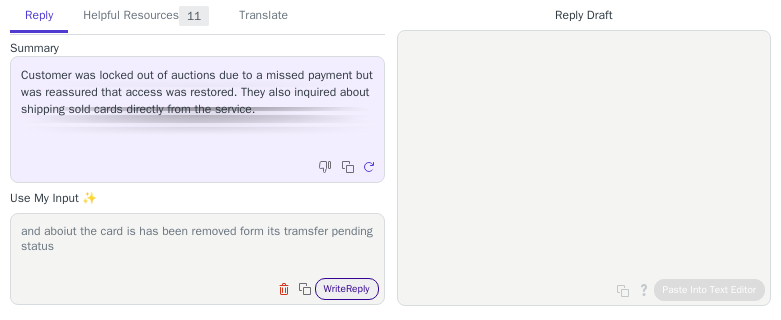 type on "and aboiut the card is has been removed form its tramsfer pending status" 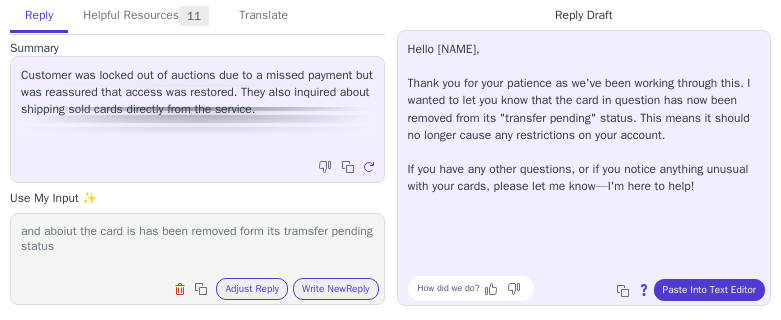 click on "Hello [NAME], Thank you for your patience as we've been working through this. I wanted to let you know that the card in question has now been removed from its "transfer pending" status. This means it should no longer cause any restrictions on your account. If you have any other questions, or if you notice anything unusual with your cards, please let me know—I'm here to help!" at bounding box center (584, 118) 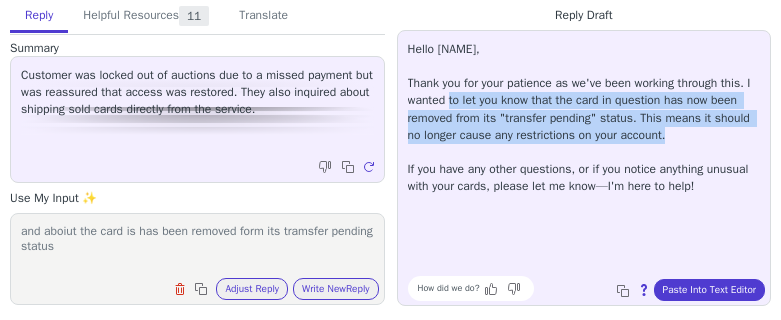 drag, startPoint x: 449, startPoint y: 102, endPoint x: 674, endPoint y: 132, distance: 226.9912 